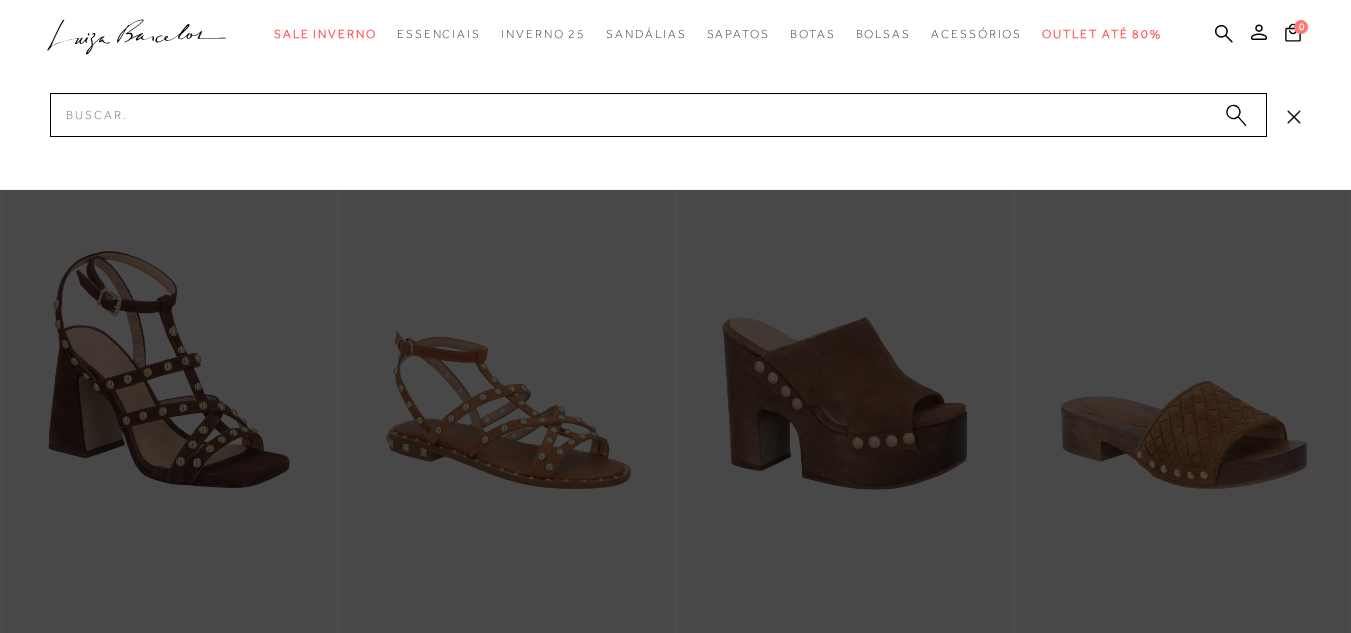 scroll, scrollTop: 0, scrollLeft: 0, axis: both 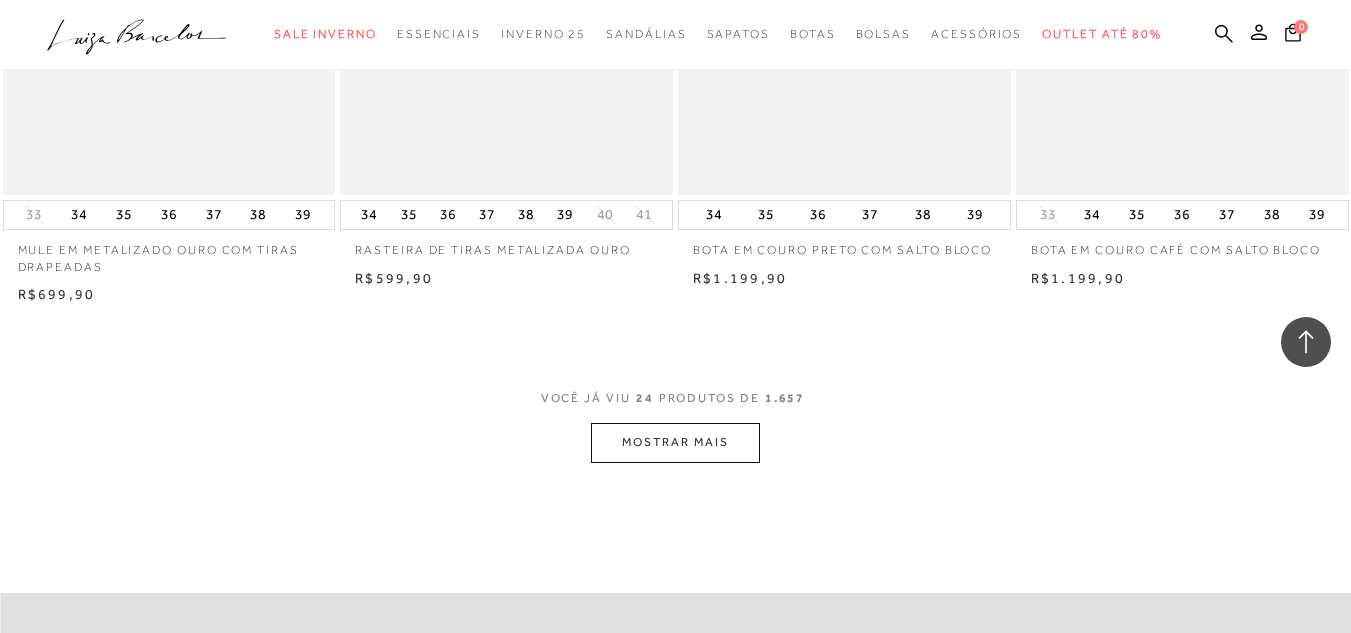 click on "MOSTRAR MAIS" at bounding box center (675, 442) 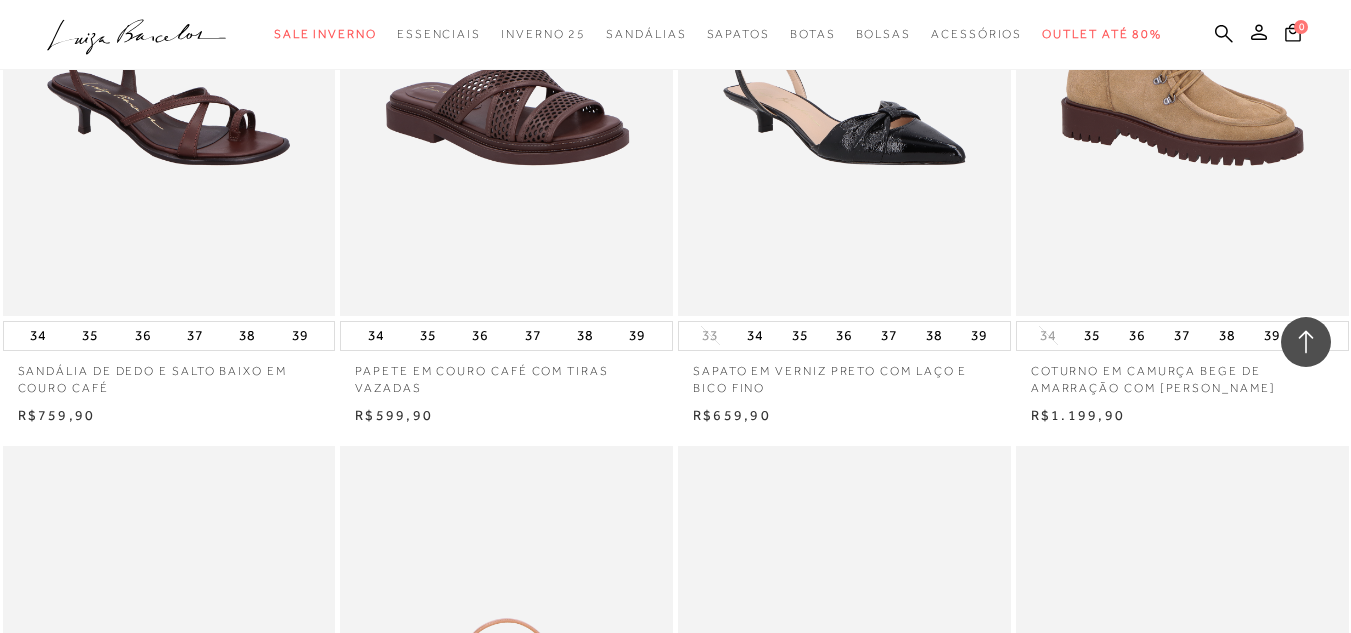 scroll, scrollTop: 6084, scrollLeft: 0, axis: vertical 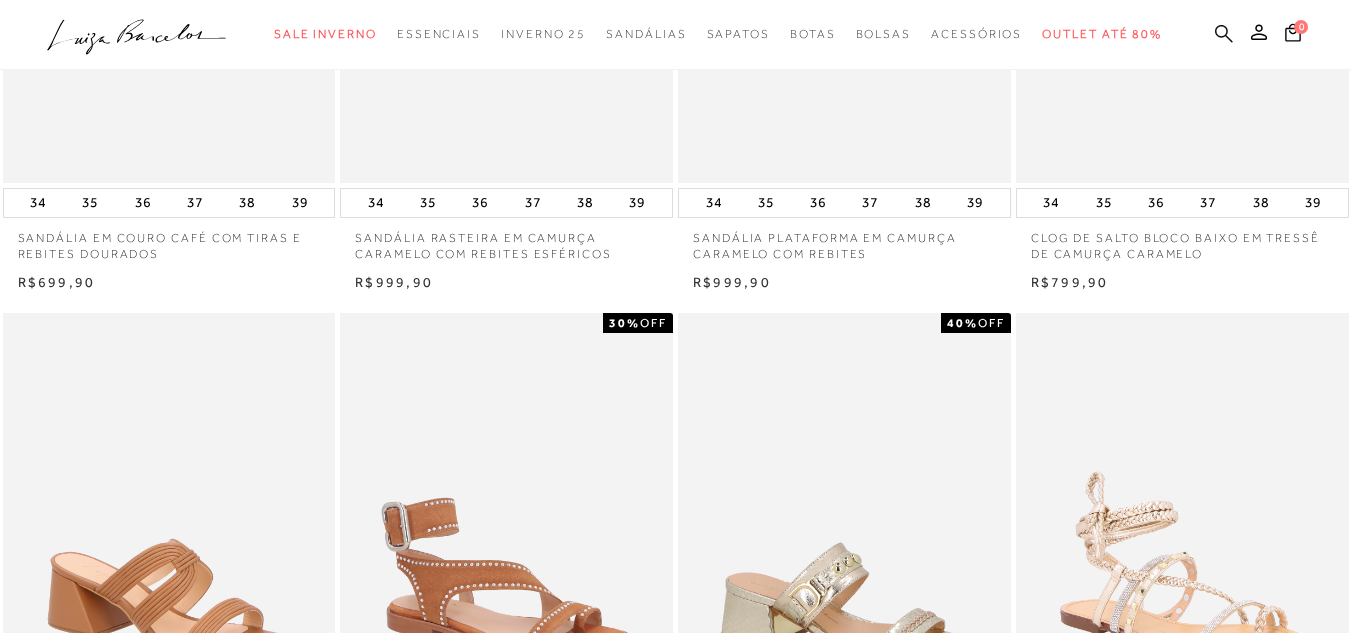 click 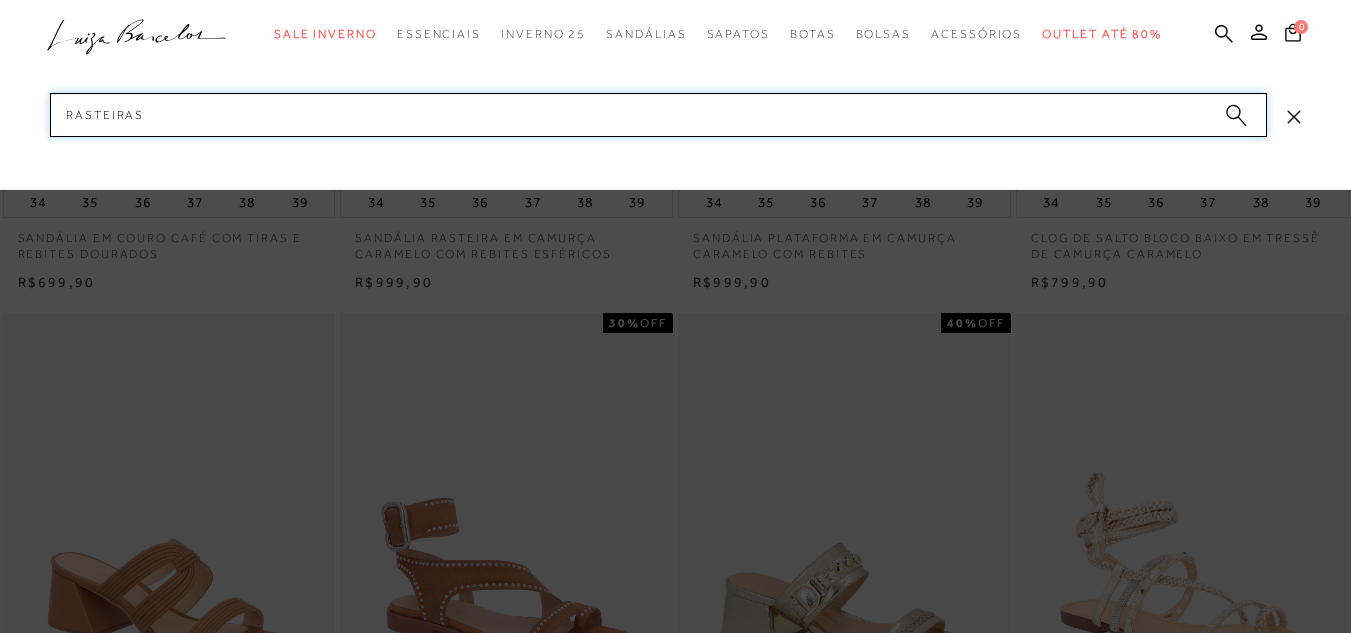 paste on "136600213" 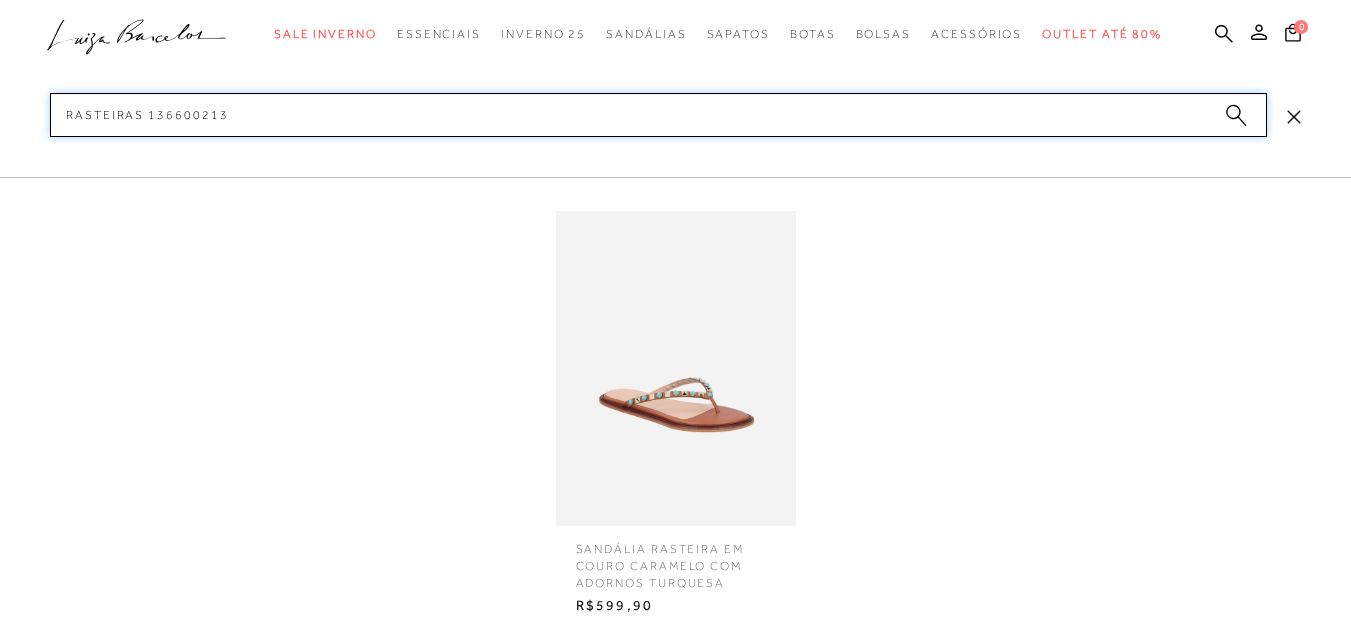 drag, startPoint x: 293, startPoint y: 110, endPoint x: 14, endPoint y: 121, distance: 279.21677 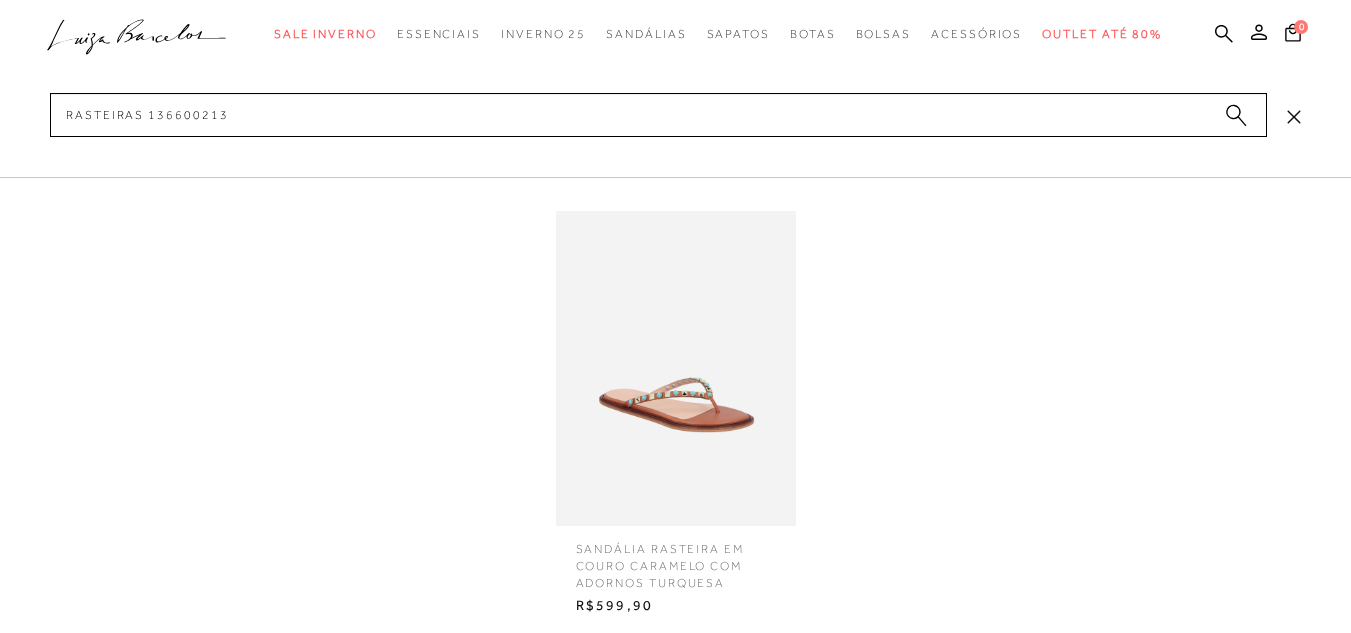 click at bounding box center [676, 368] 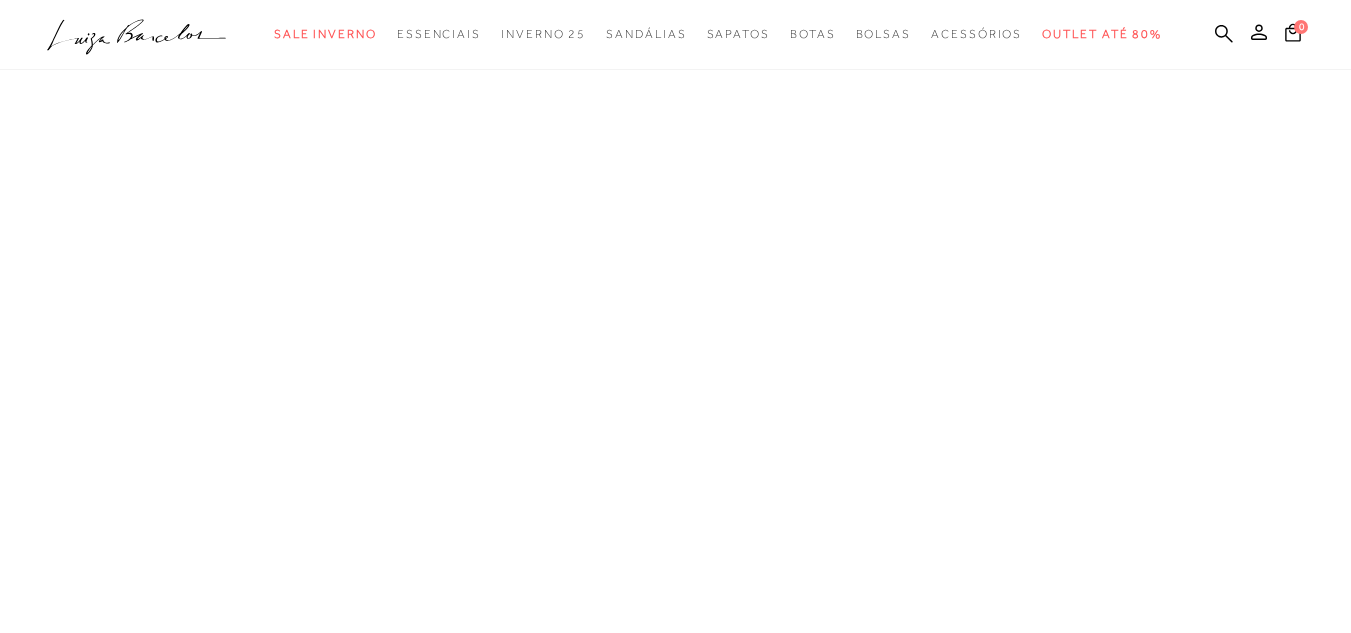scroll, scrollTop: 0, scrollLeft: 0, axis: both 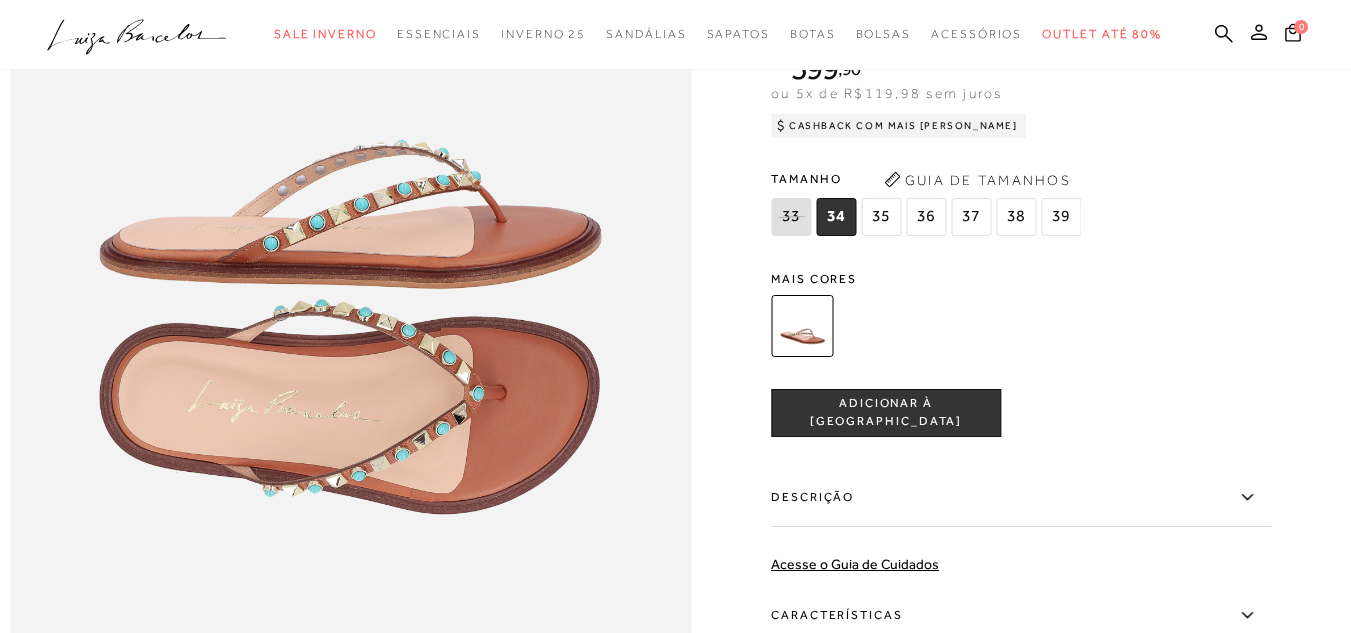 click at bounding box center [350, 327] 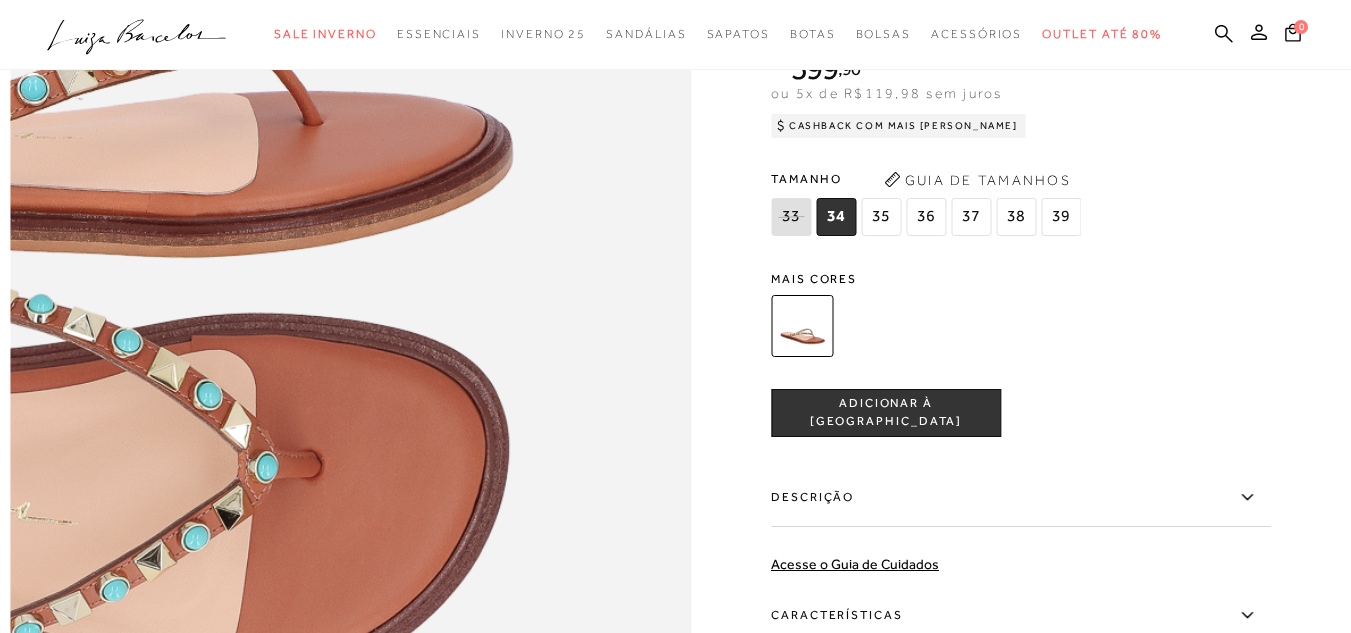 click at bounding box center (11, 333) 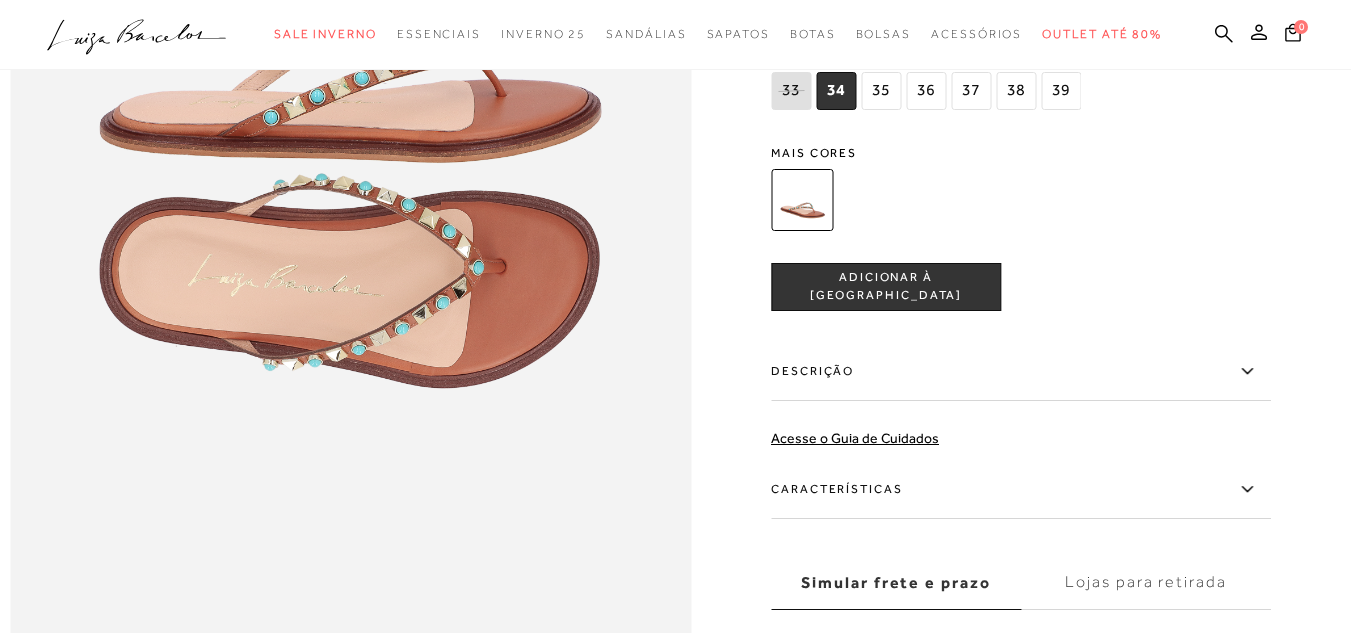 scroll, scrollTop: 1079, scrollLeft: 0, axis: vertical 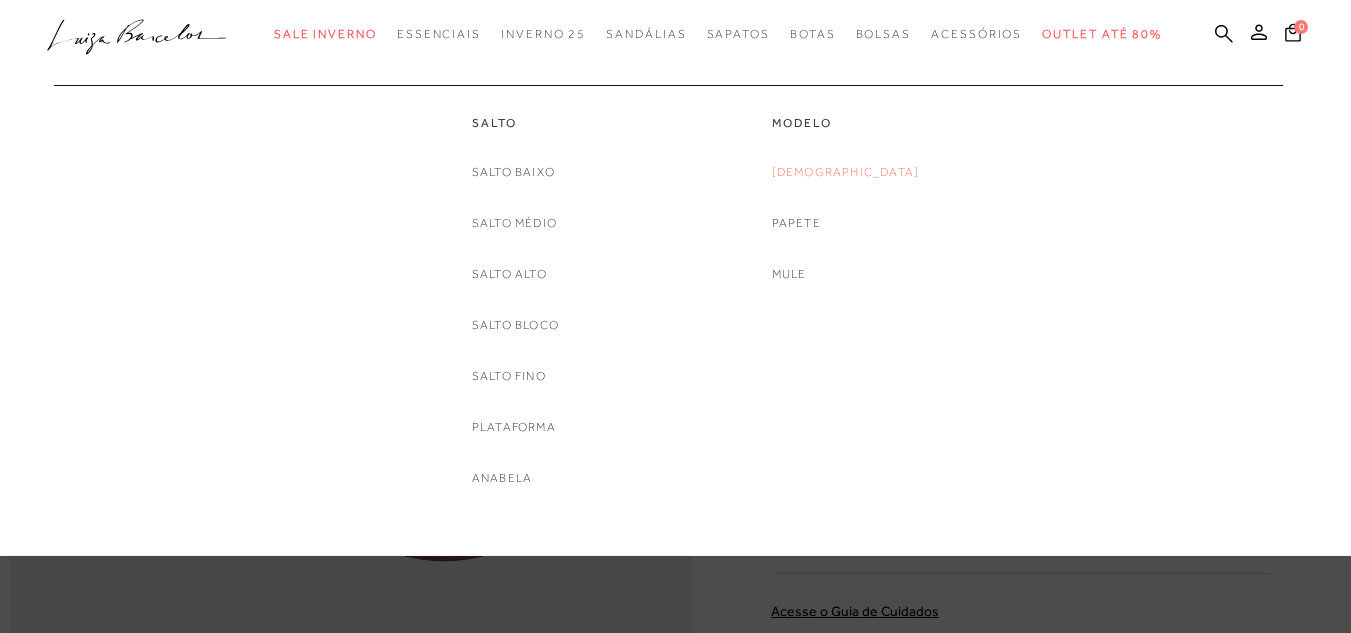click on "[DEMOGRAPHIC_DATA]" at bounding box center [846, 172] 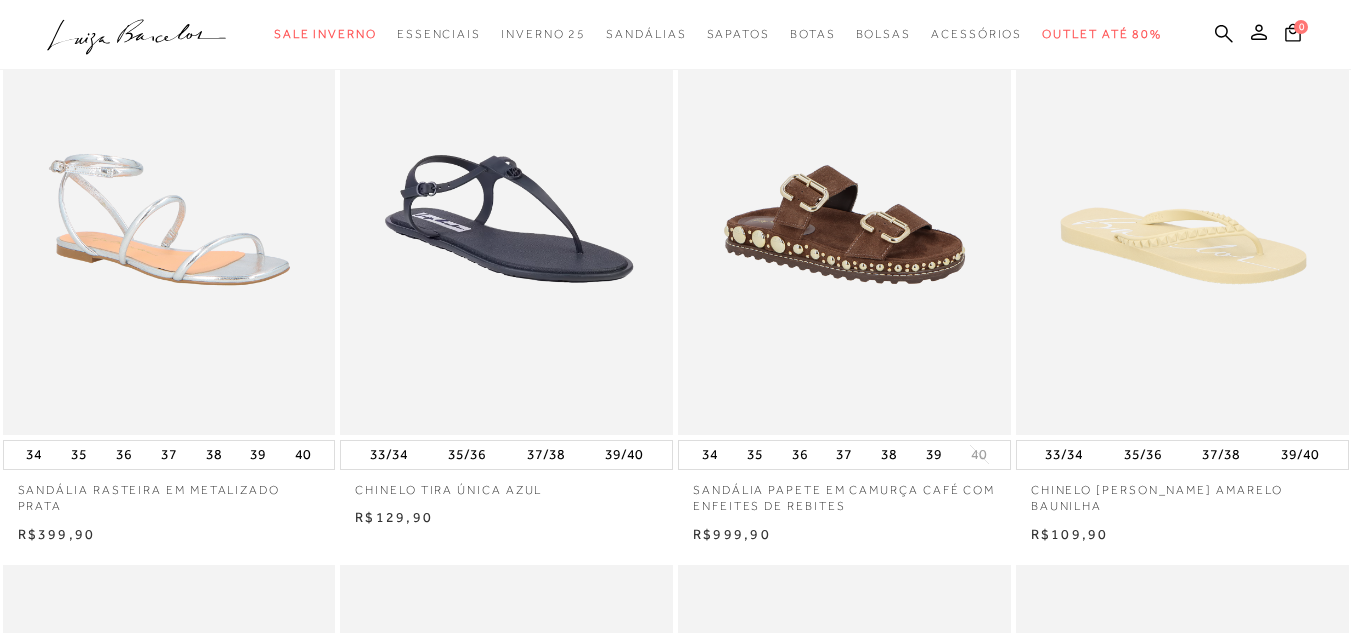 scroll, scrollTop: 204, scrollLeft: 0, axis: vertical 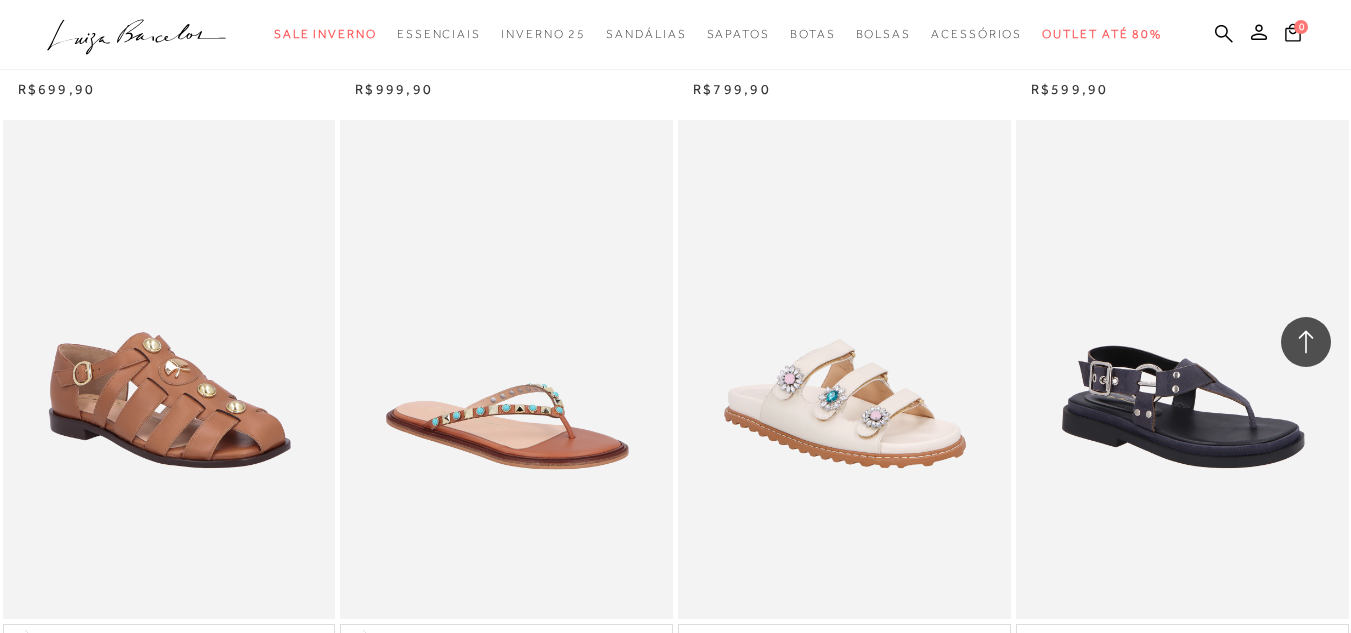 drag, startPoint x: 1350, startPoint y: 444, endPoint x: 1348, endPoint y: 538, distance: 94.02127 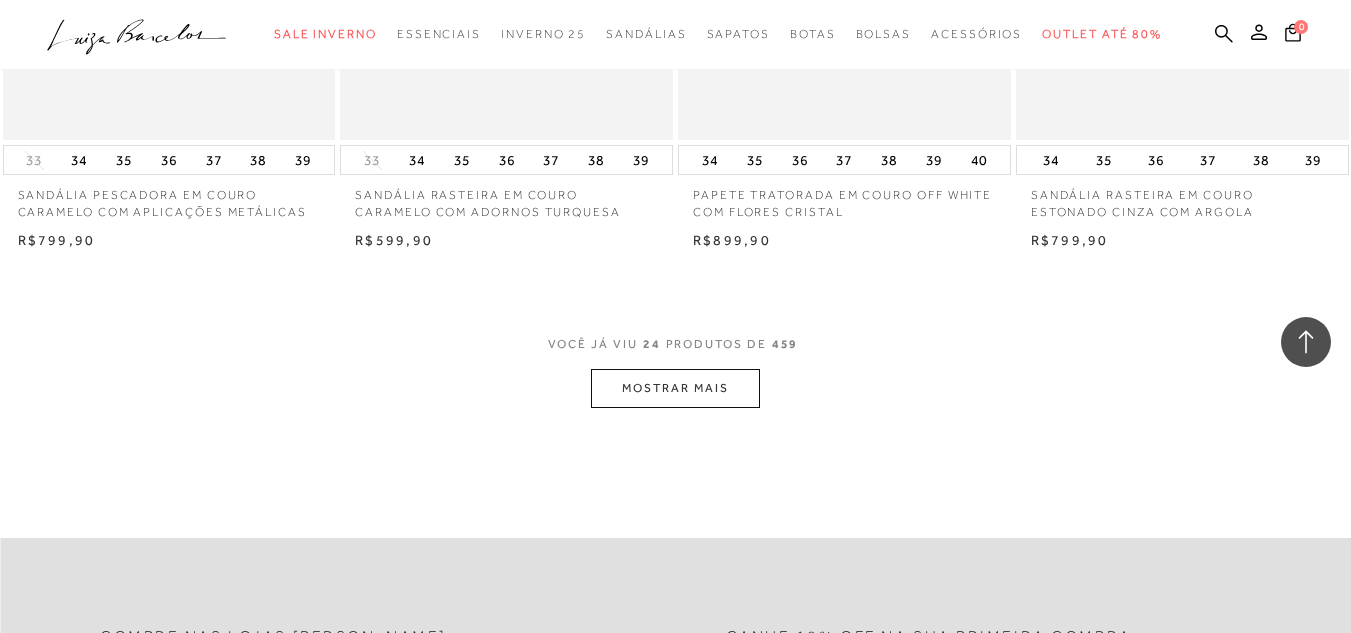 scroll, scrollTop: 3752, scrollLeft: 0, axis: vertical 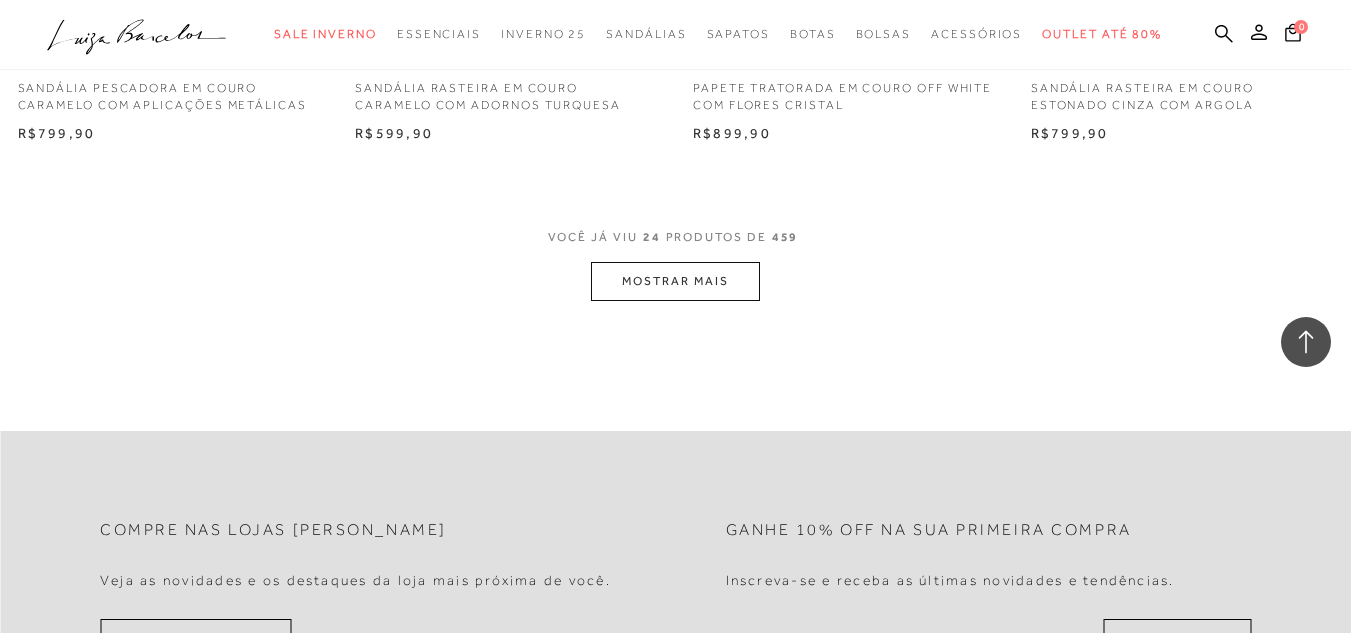 click on "MOSTRAR MAIS" at bounding box center [675, 281] 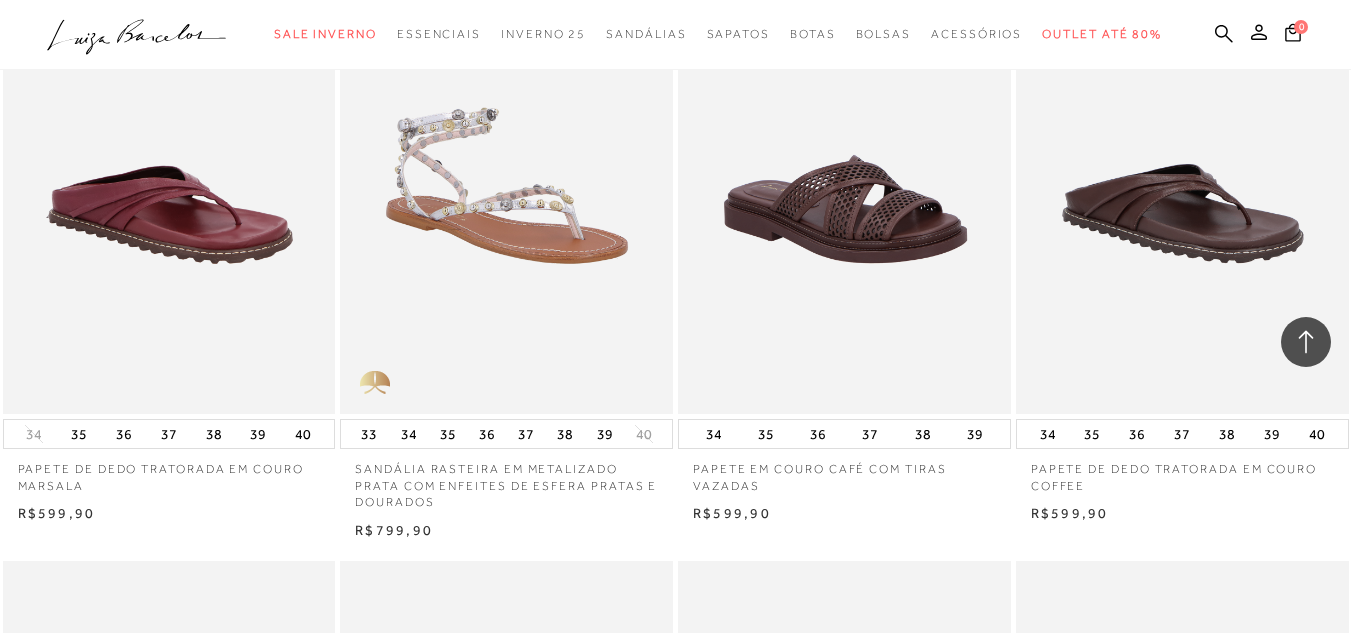 scroll, scrollTop: 5406, scrollLeft: 0, axis: vertical 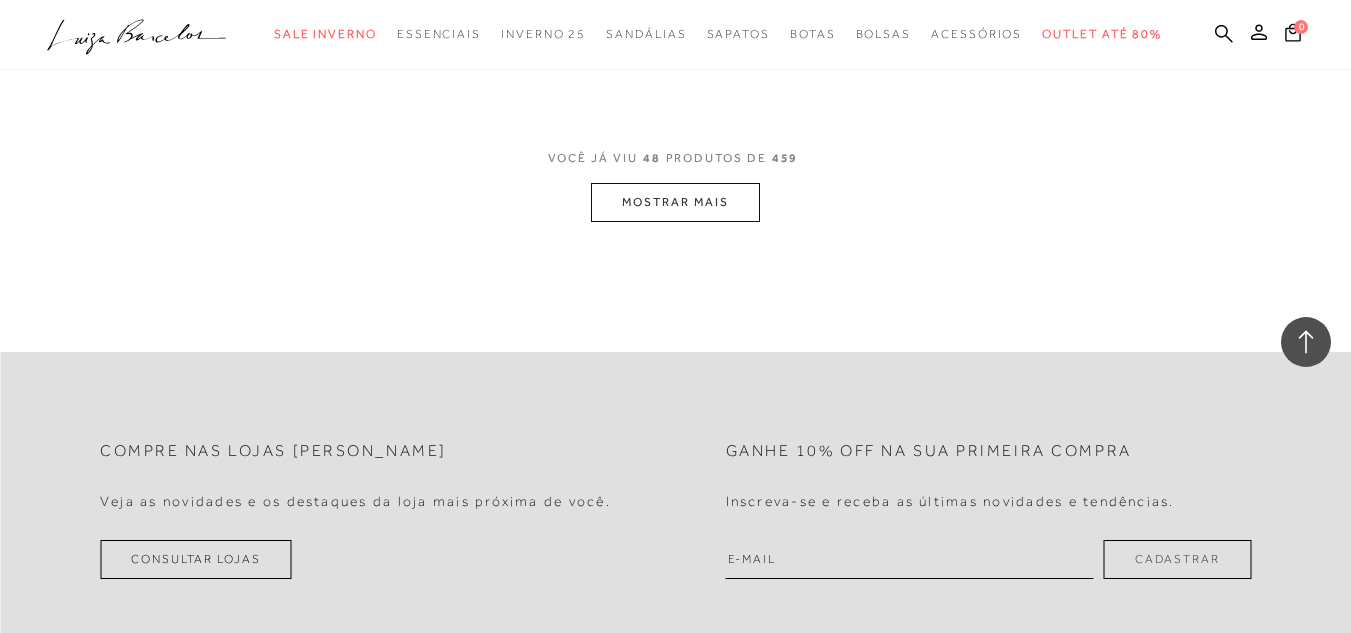 click on "MOSTRAR MAIS" at bounding box center [675, 202] 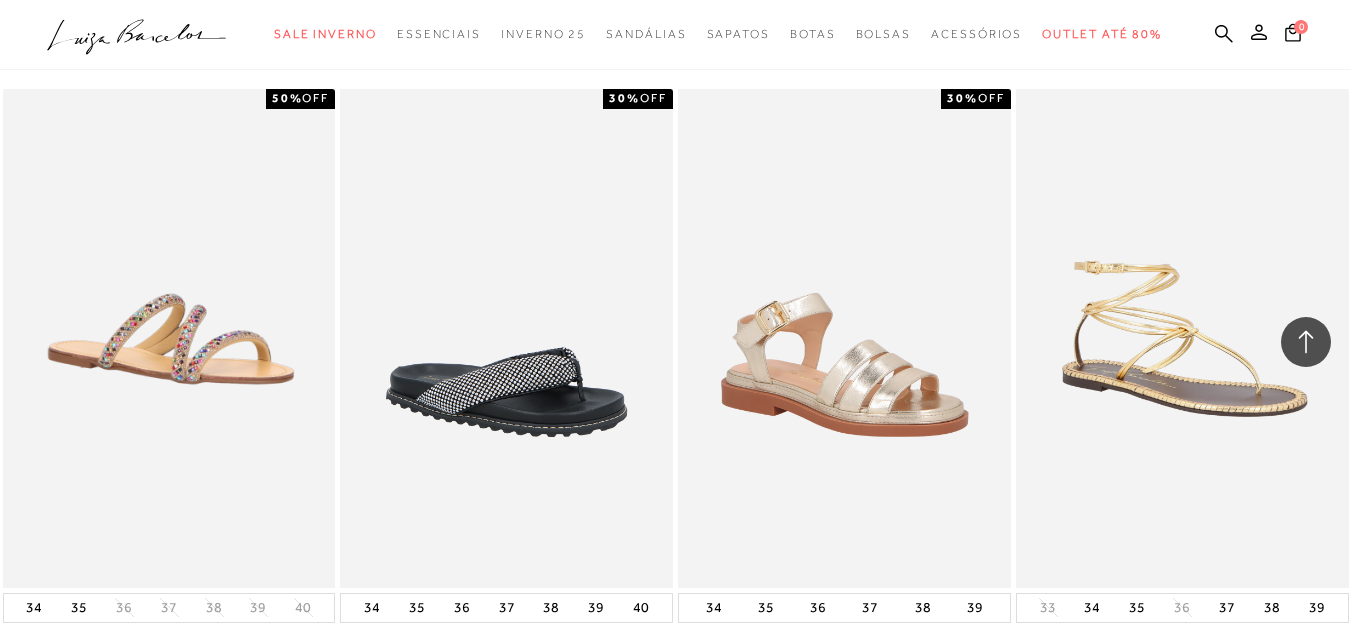 scroll, scrollTop: 9026, scrollLeft: 0, axis: vertical 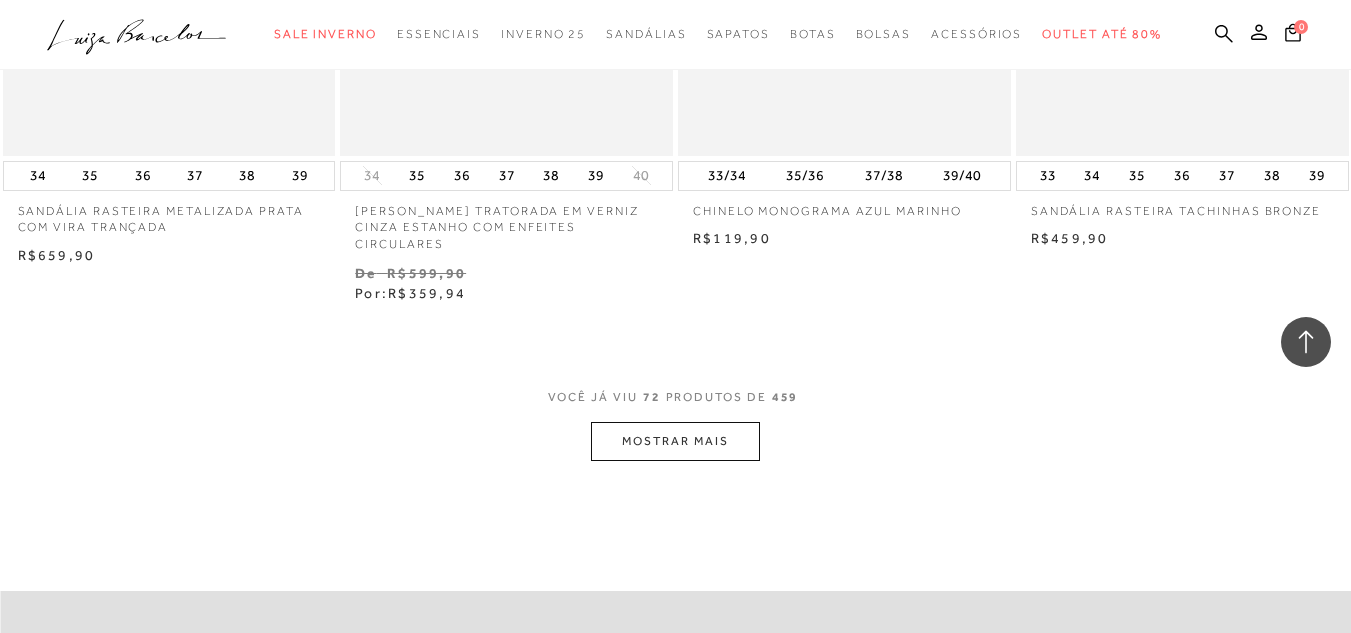 click on "MOSTRAR MAIS" at bounding box center (675, 441) 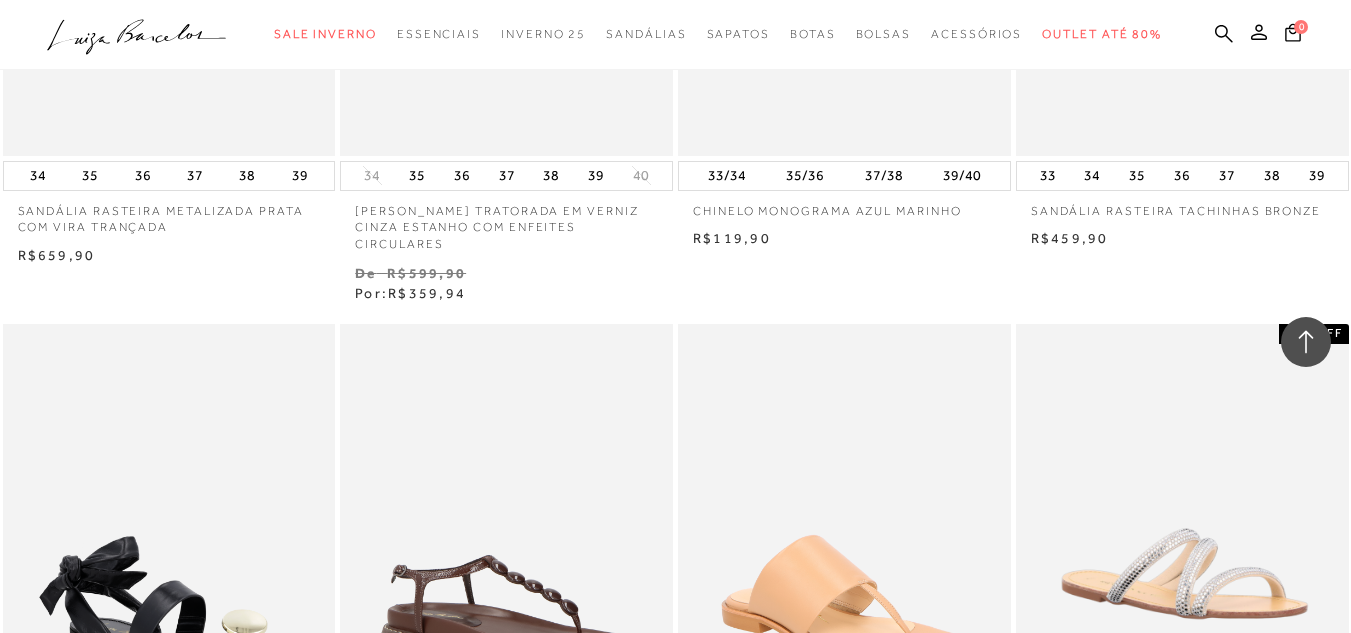 scroll, scrollTop: 11785, scrollLeft: 0, axis: vertical 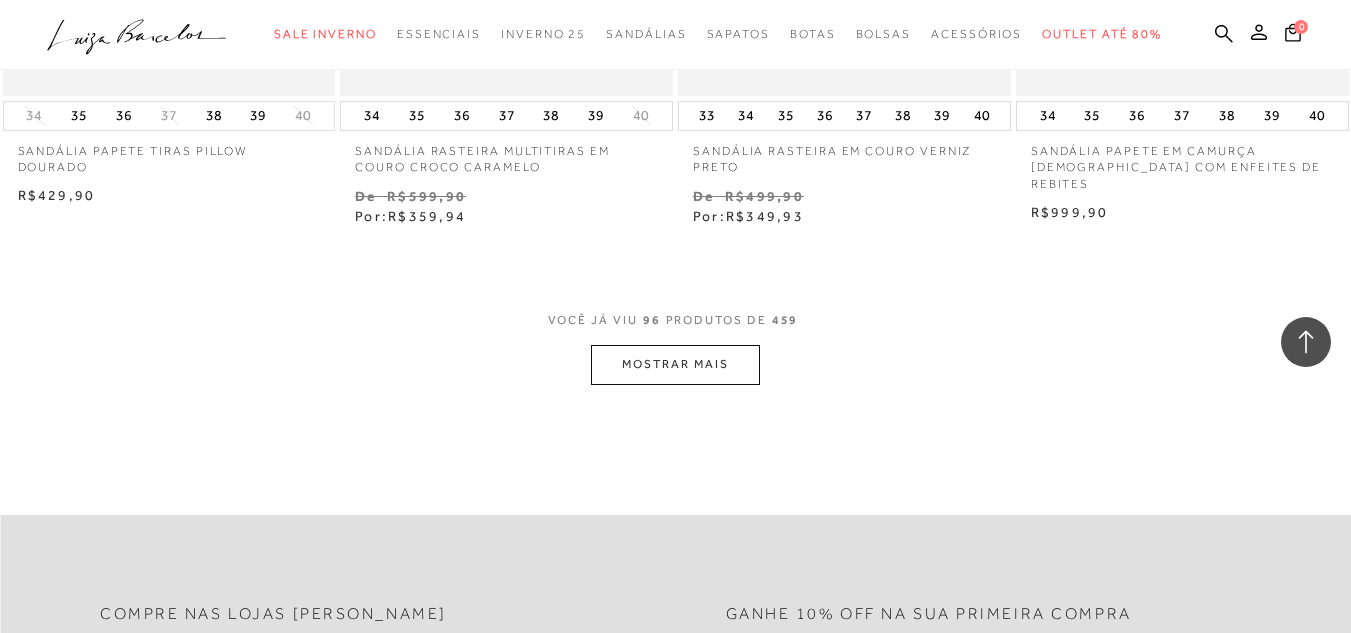 click on "MOSTRAR MAIS" at bounding box center (675, 364) 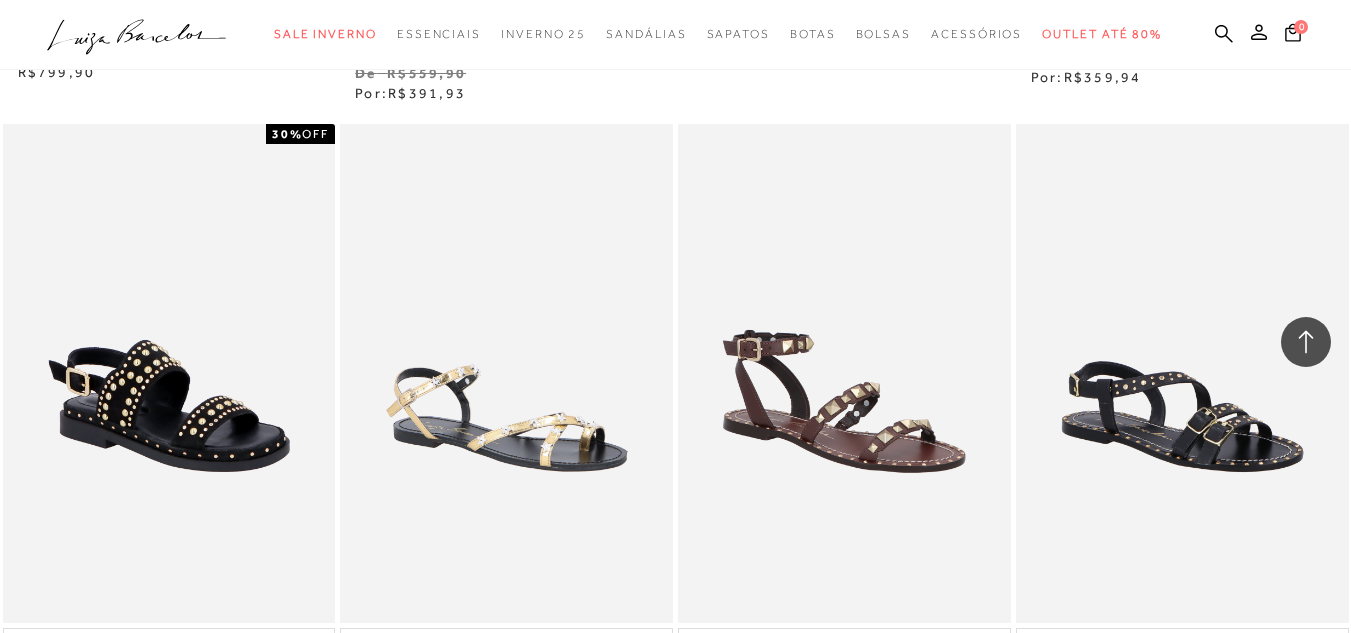 scroll, scrollTop: 16332, scrollLeft: 0, axis: vertical 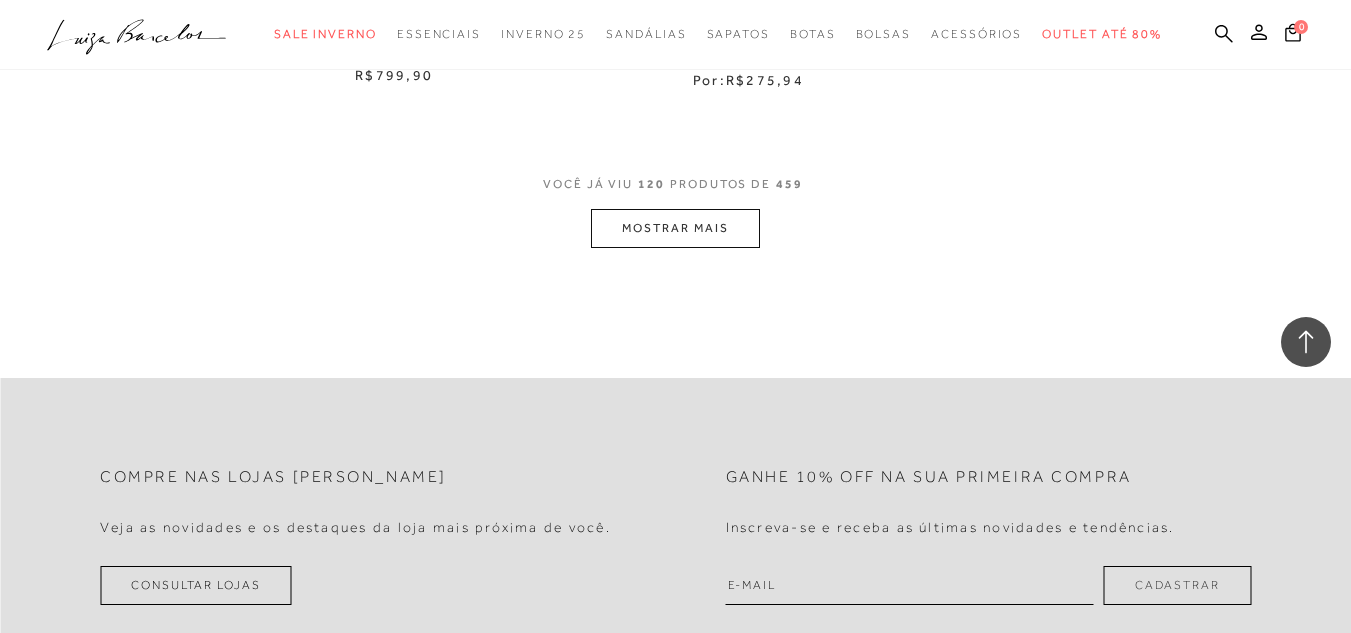 click on "MOSTRAR MAIS" at bounding box center (675, 228) 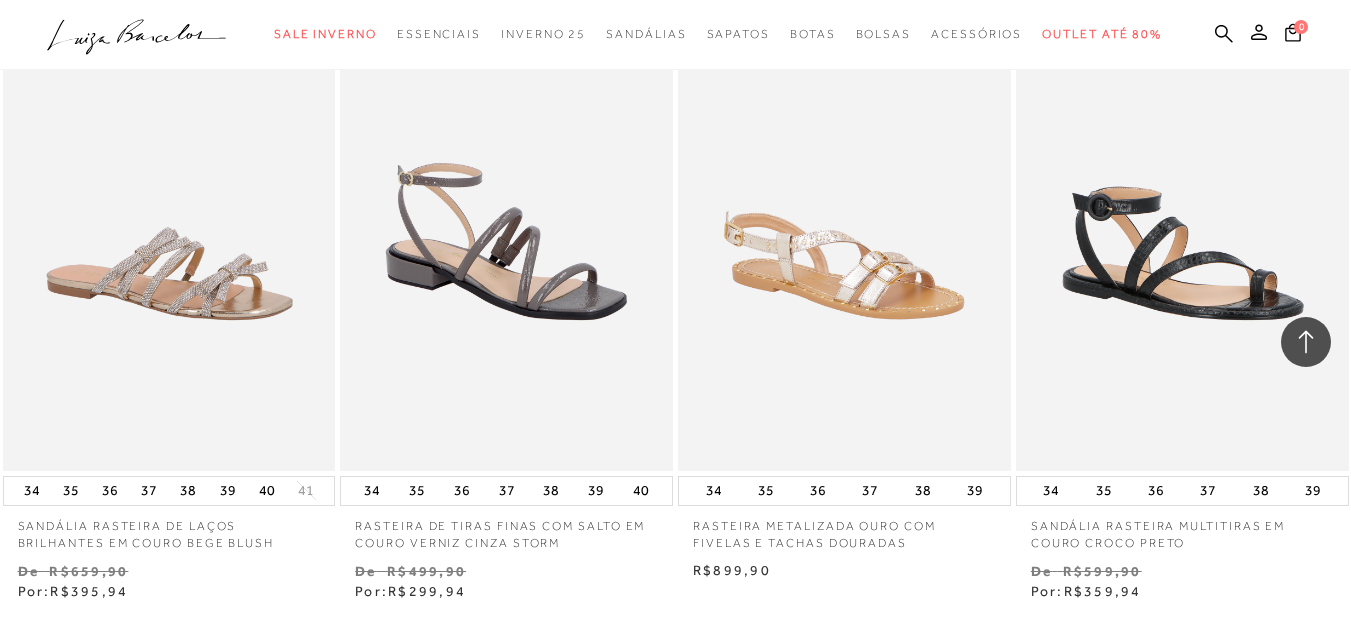 scroll, scrollTop: 23403, scrollLeft: 0, axis: vertical 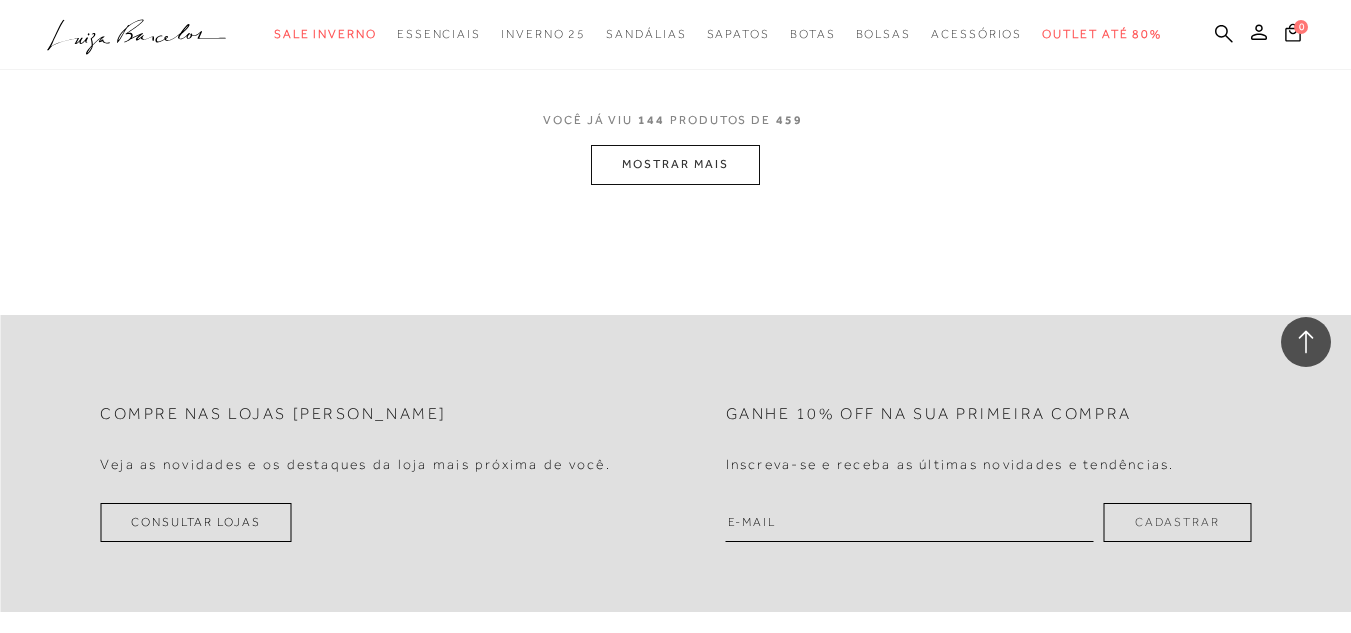 click on "MOSTRAR MAIS" at bounding box center [675, 164] 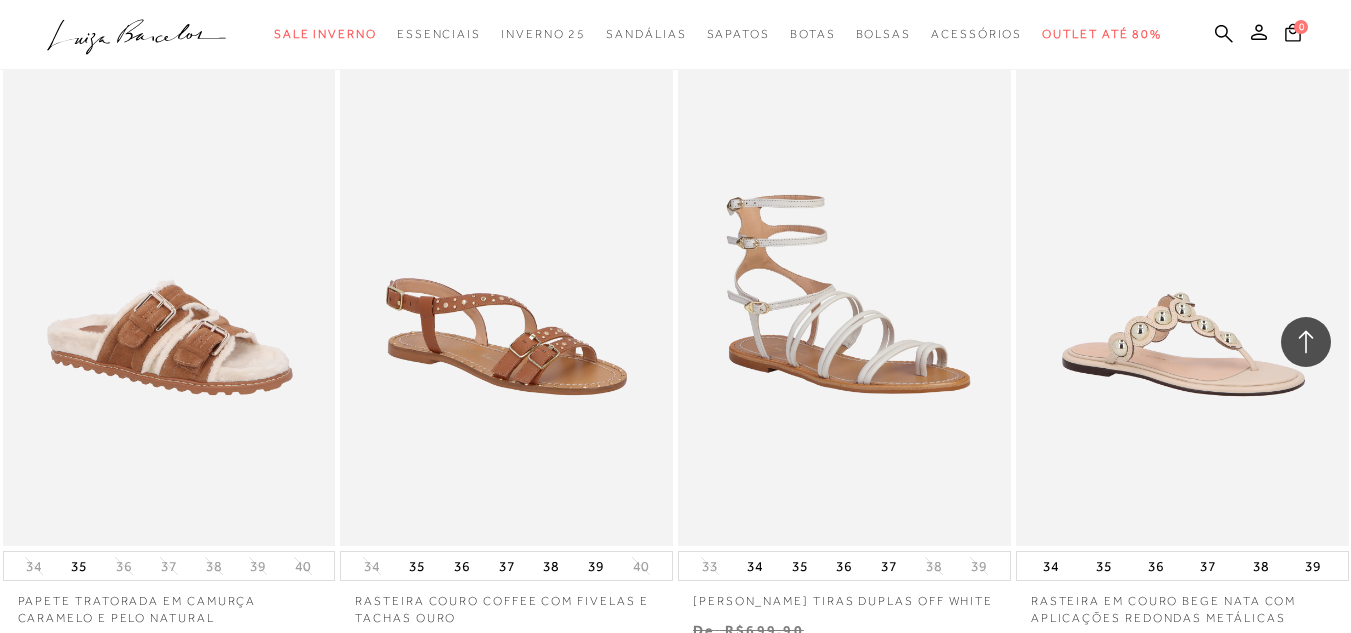 scroll, scrollTop: 23451, scrollLeft: 0, axis: vertical 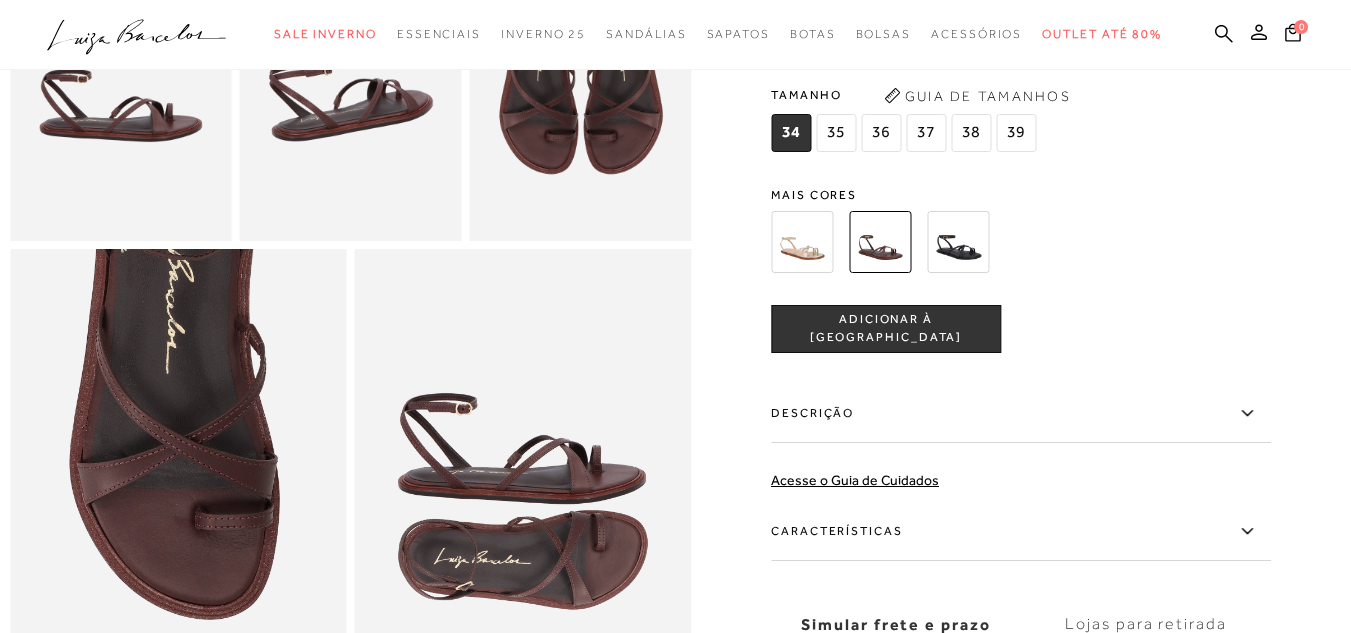 click at bounding box center [523, 501] 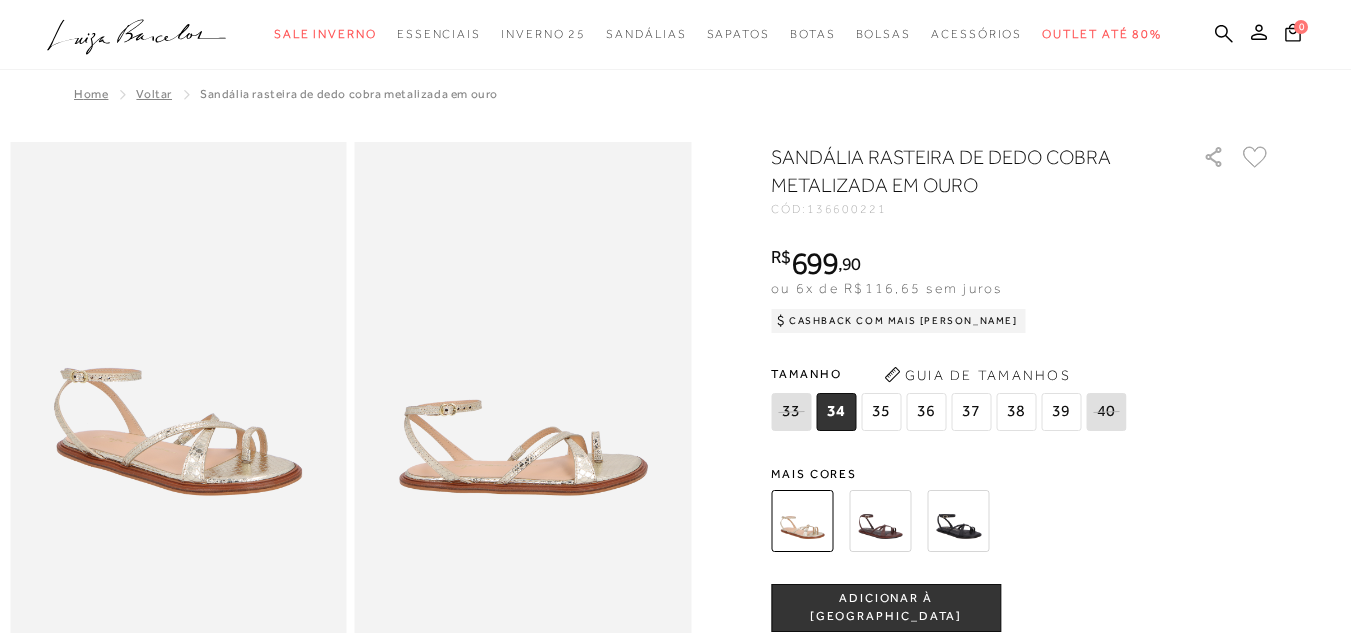 scroll, scrollTop: 0, scrollLeft: 0, axis: both 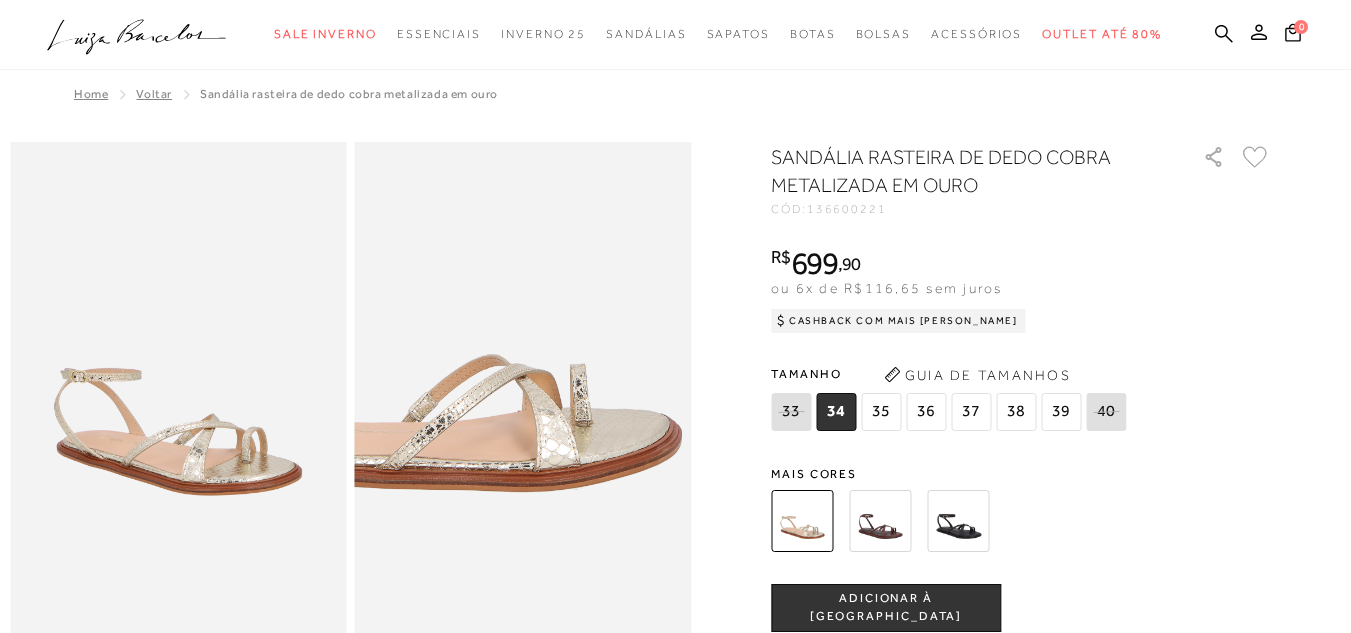 click at bounding box center [432, 290] 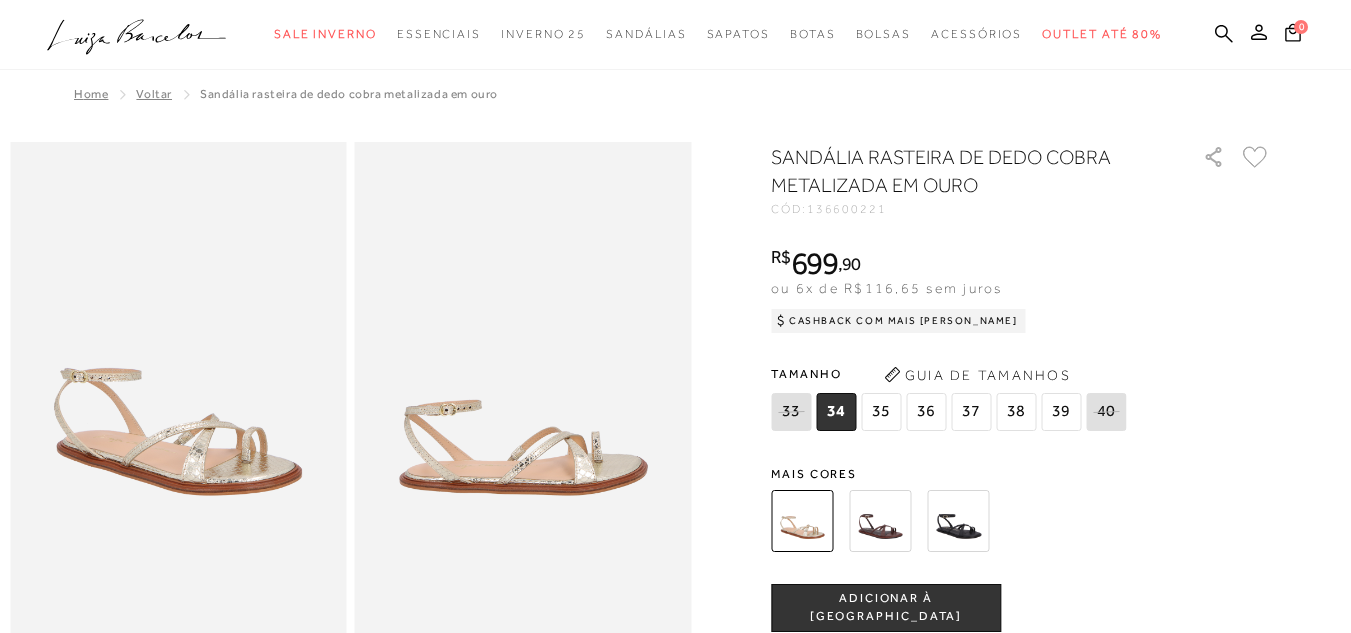 click at bounding box center (523, 394) 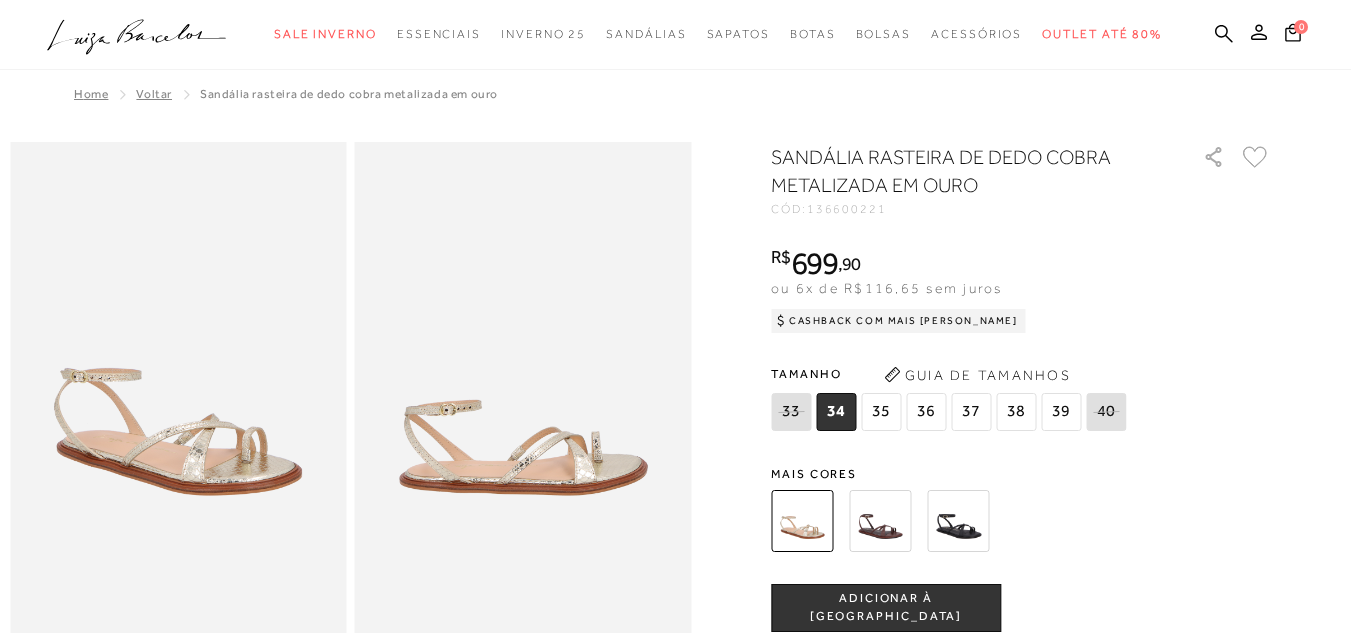 click at bounding box center (178, 394) 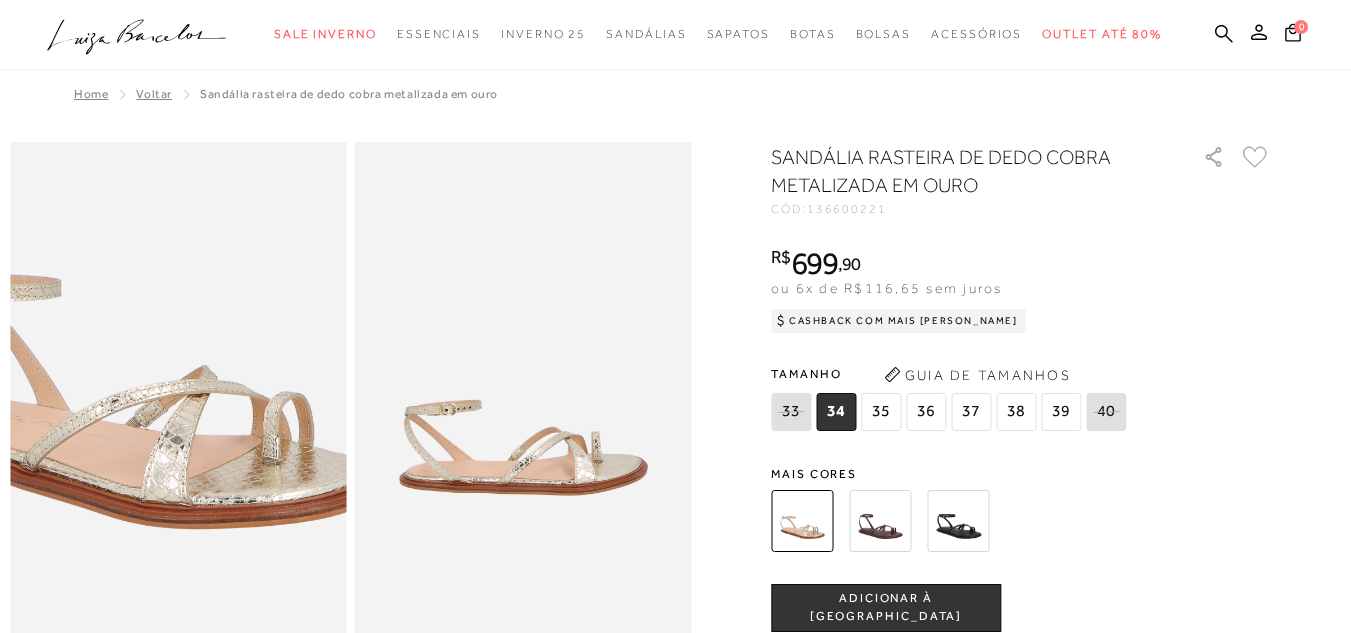 click at bounding box center [134, 327] 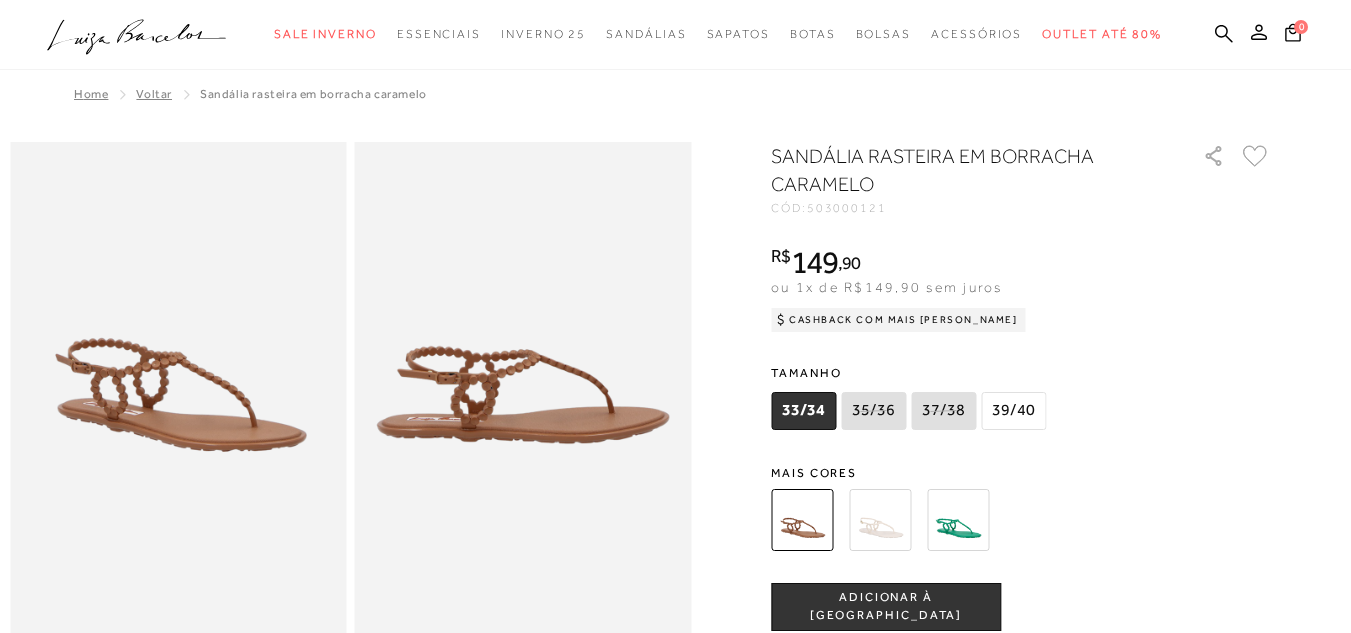scroll, scrollTop: 0, scrollLeft: 0, axis: both 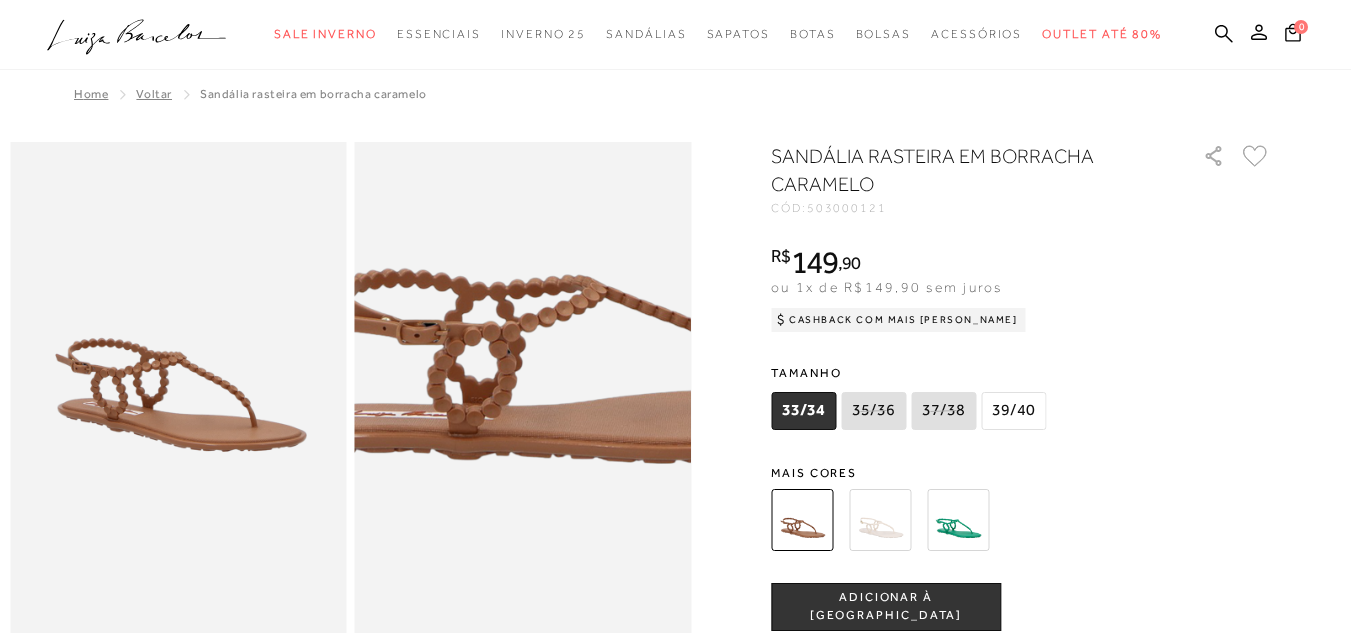 click at bounding box center [571, 365] 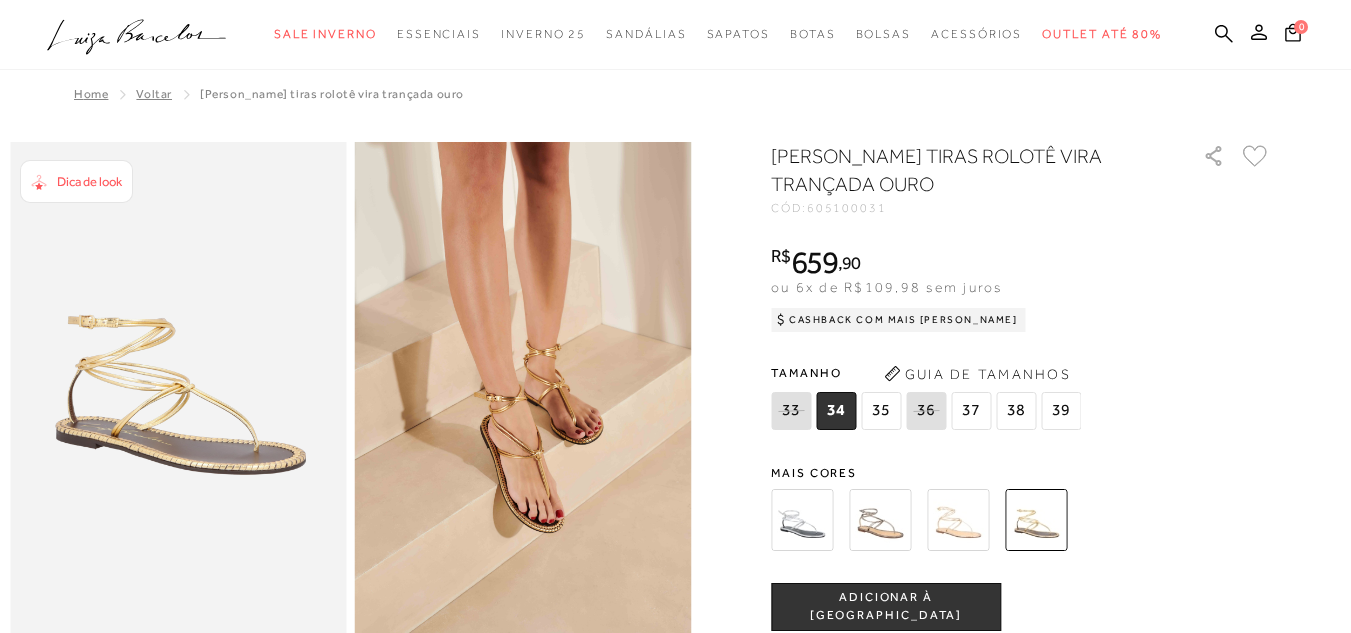 scroll, scrollTop: 0, scrollLeft: 0, axis: both 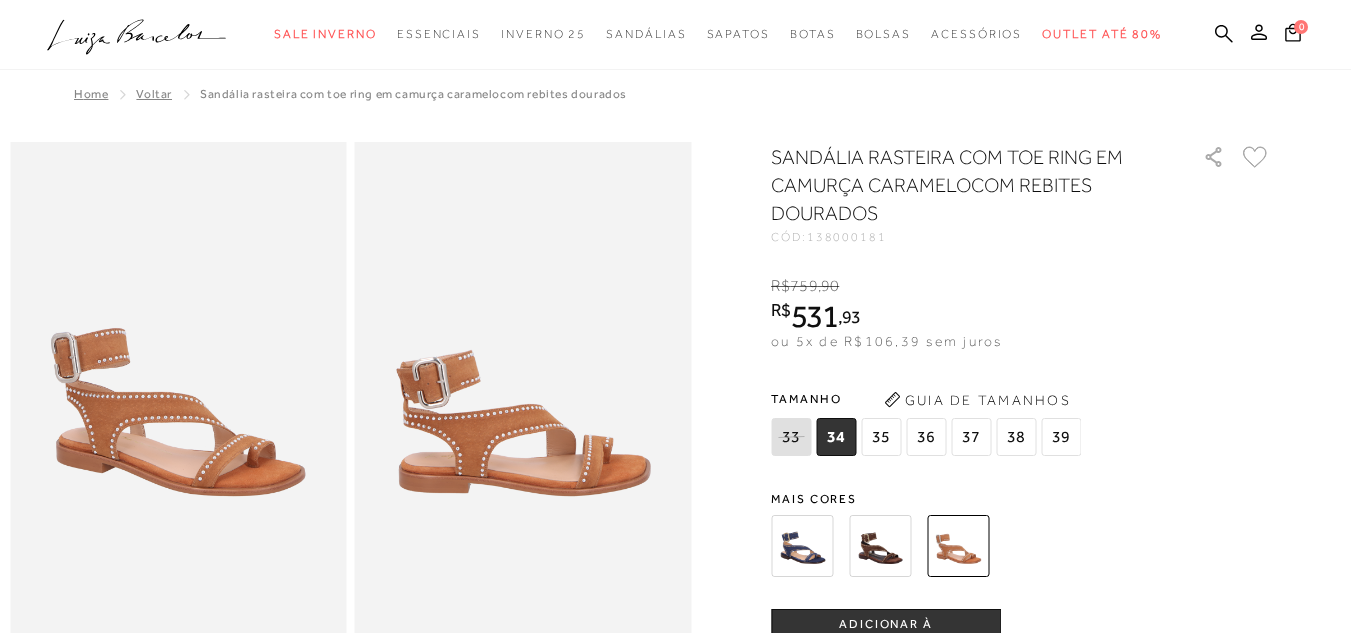 click at bounding box center [523, 394] 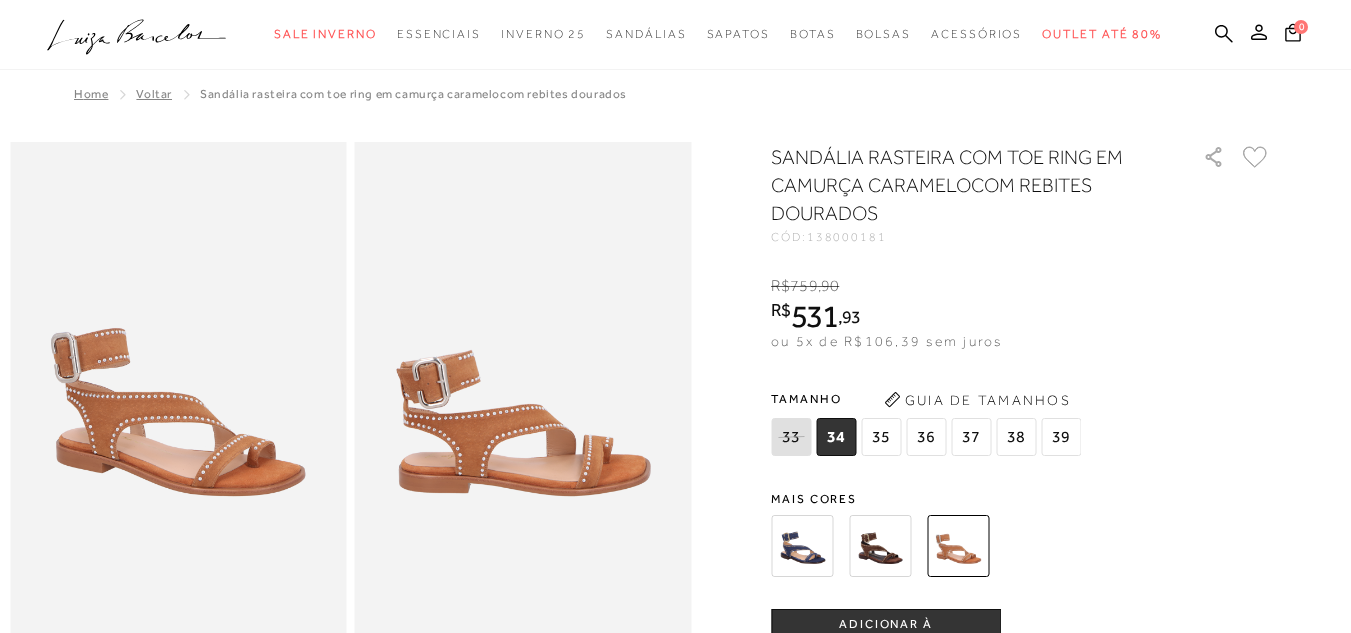 click at bounding box center (178, 394) 